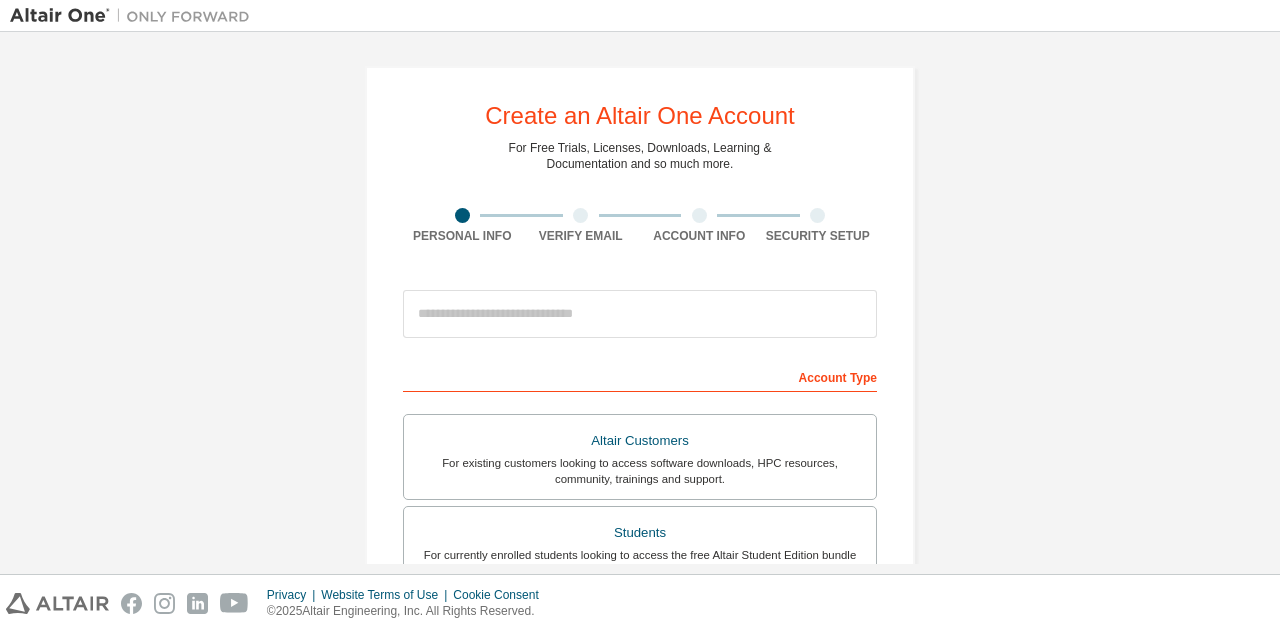 scroll, scrollTop: 0, scrollLeft: 0, axis: both 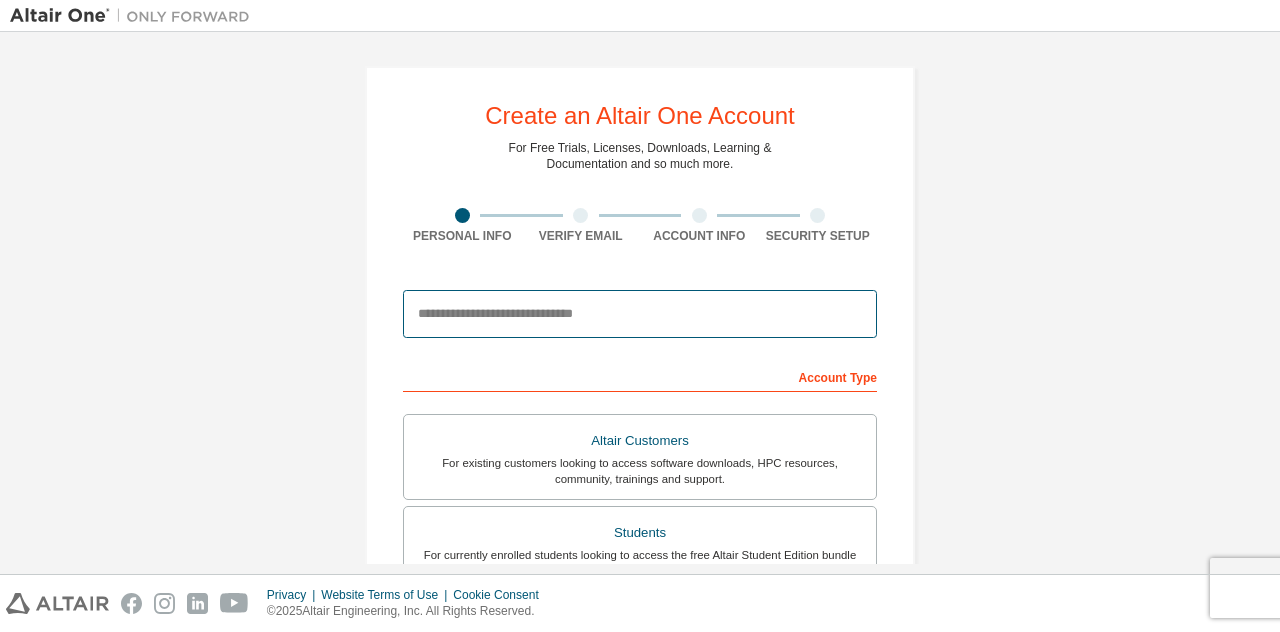 click at bounding box center [640, 314] 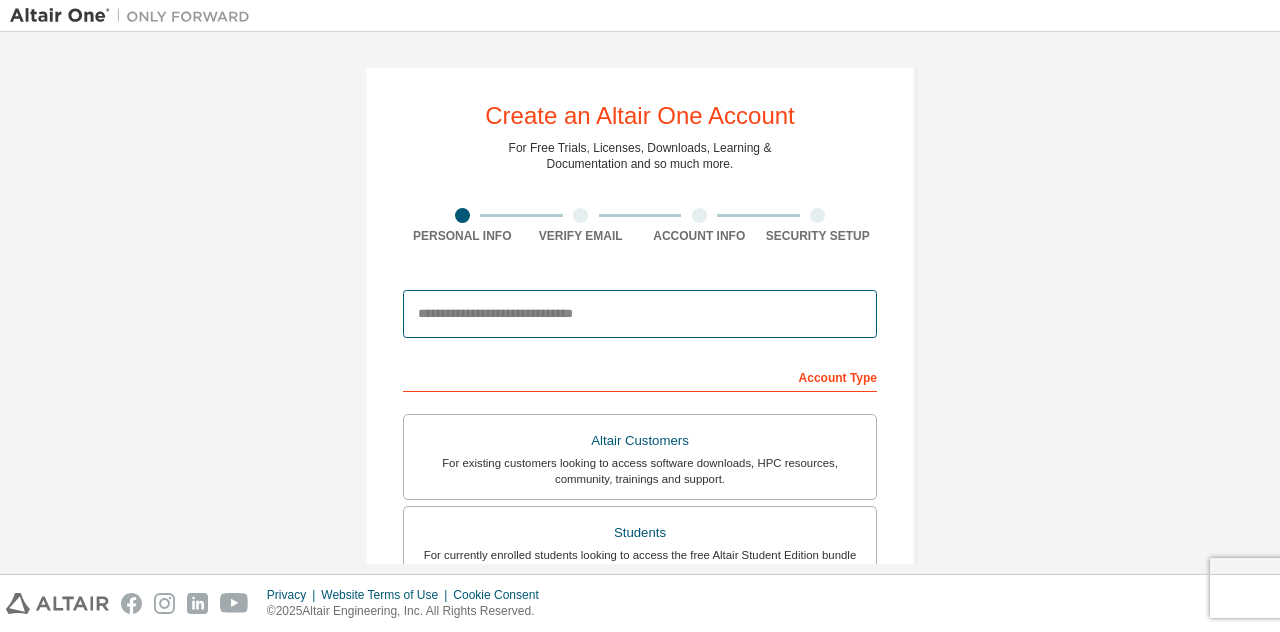 type on "**********" 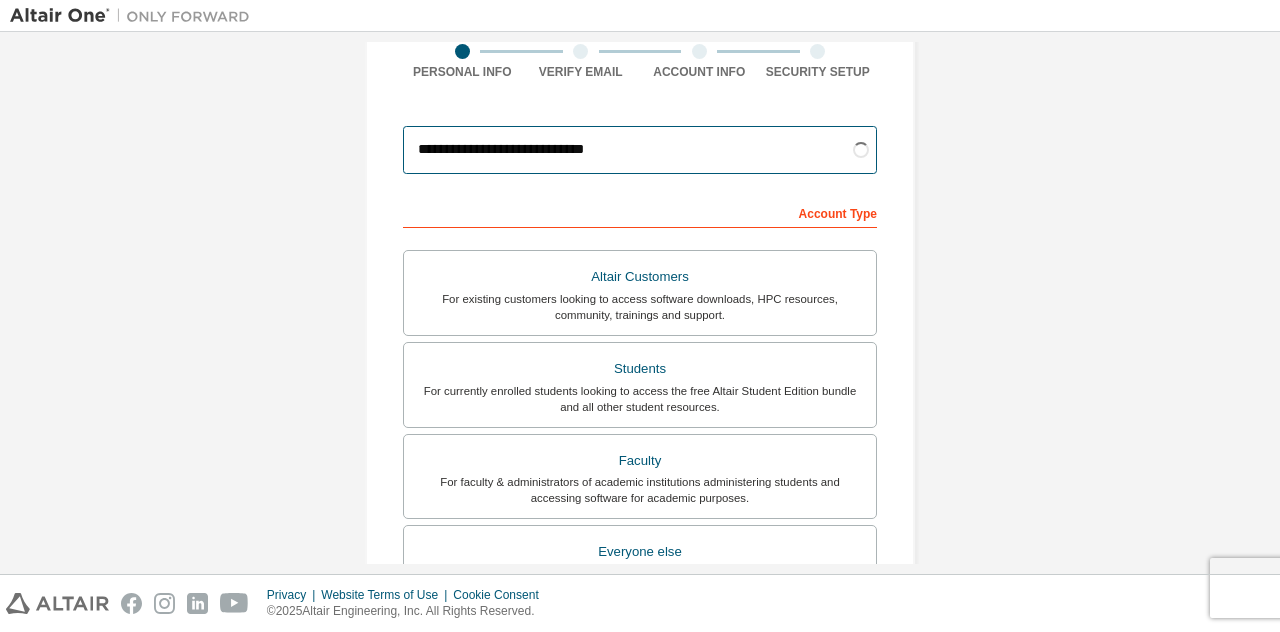 scroll, scrollTop: 165, scrollLeft: 0, axis: vertical 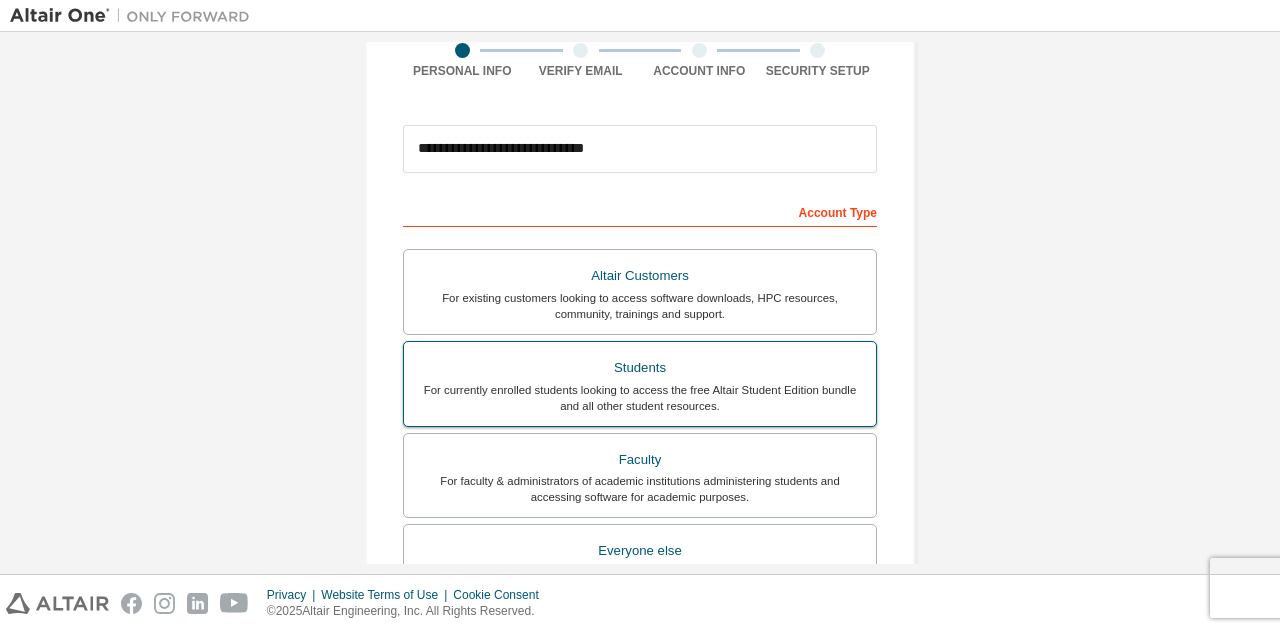 click on "Students" at bounding box center (640, 368) 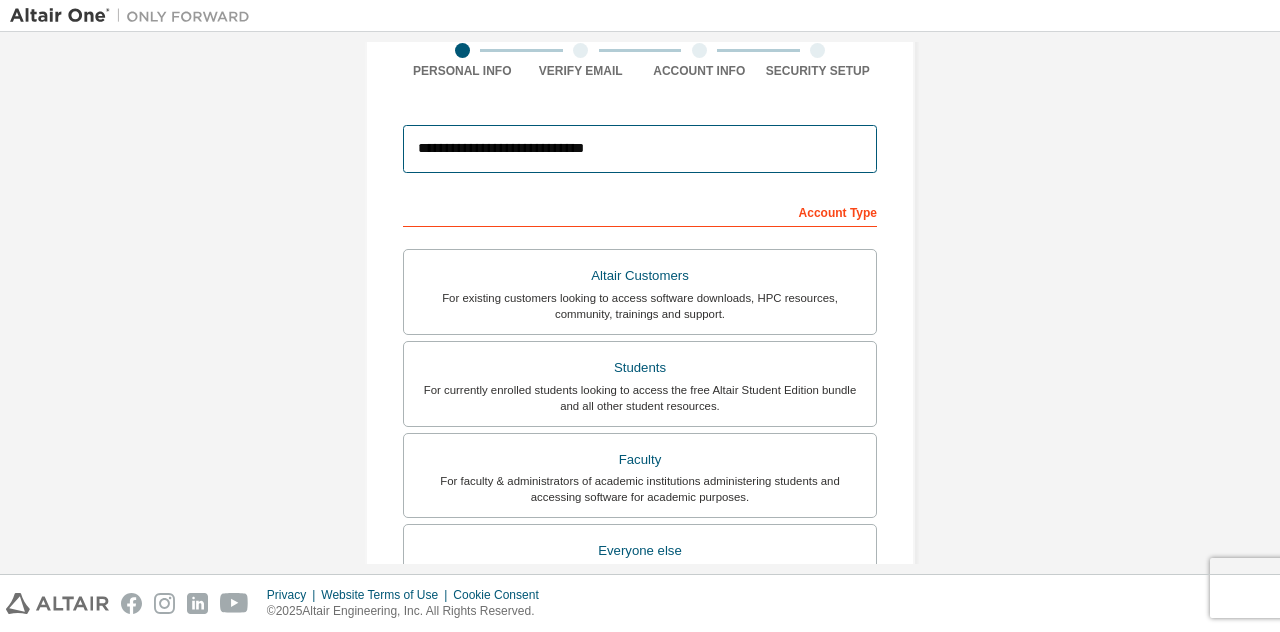 click on "**********" at bounding box center [640, 149] 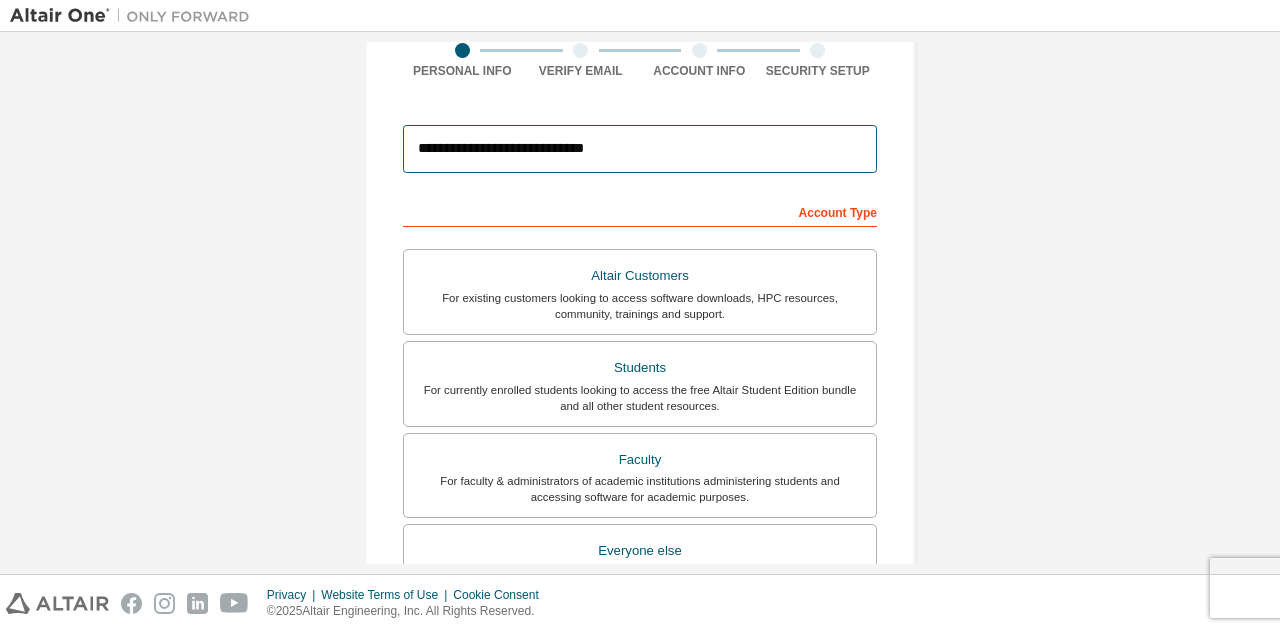 click on "**********" at bounding box center (640, 149) 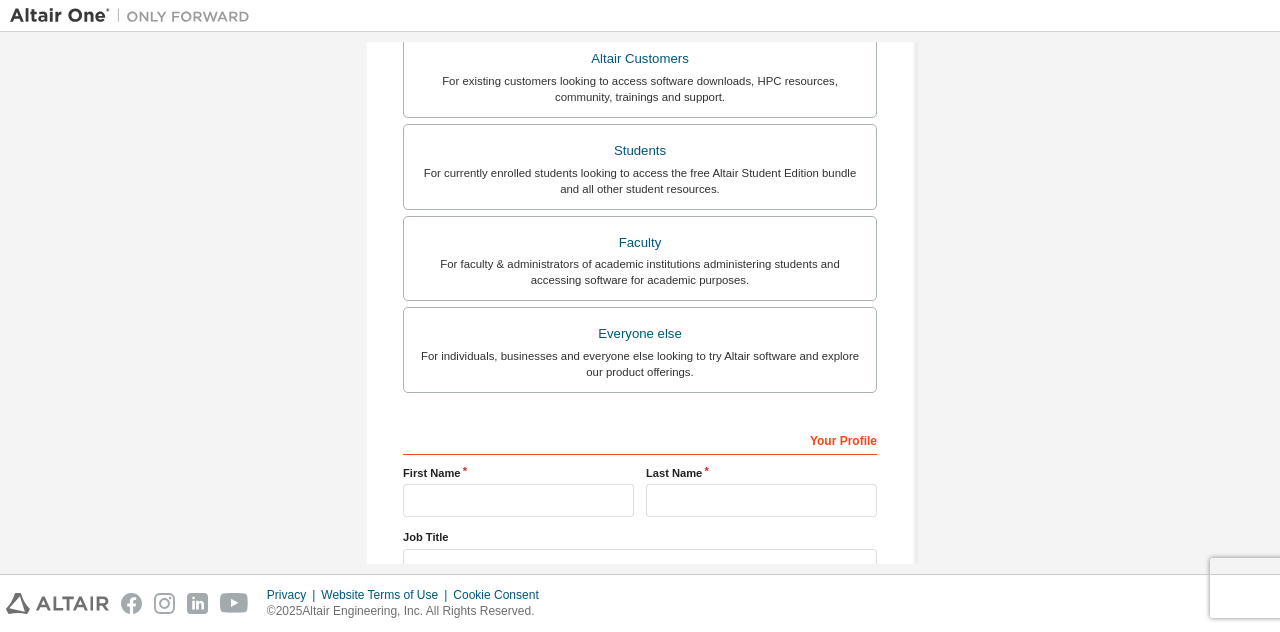 scroll, scrollTop: 383, scrollLeft: 0, axis: vertical 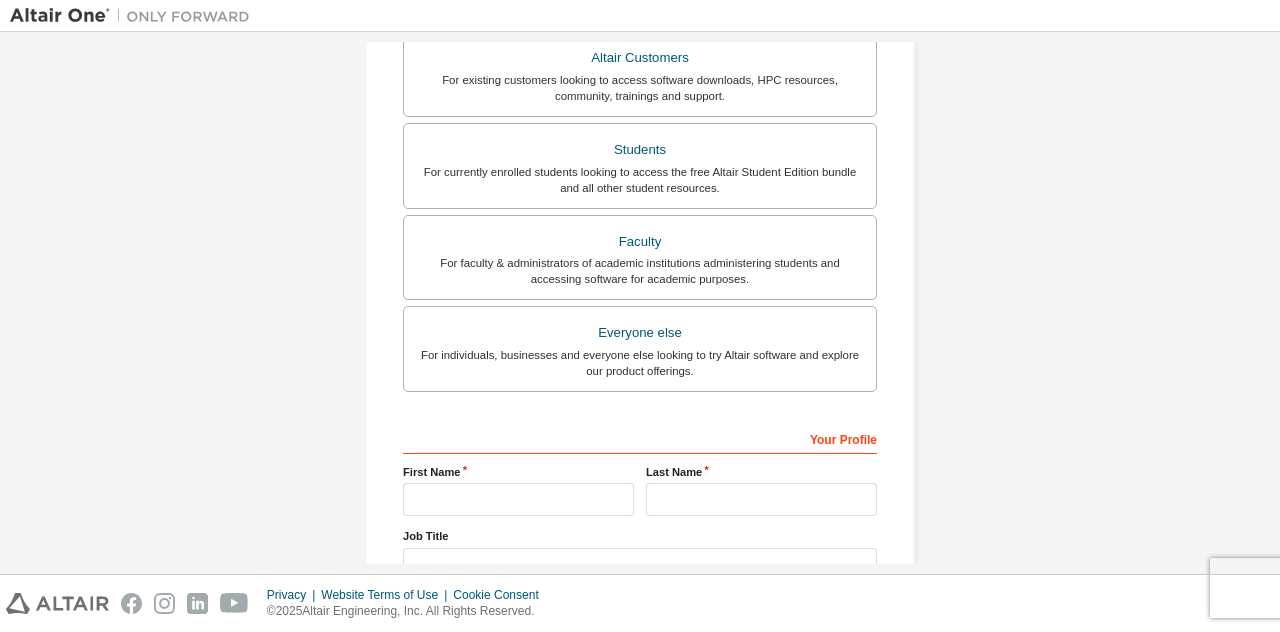 click on "**********" at bounding box center (640, 188) 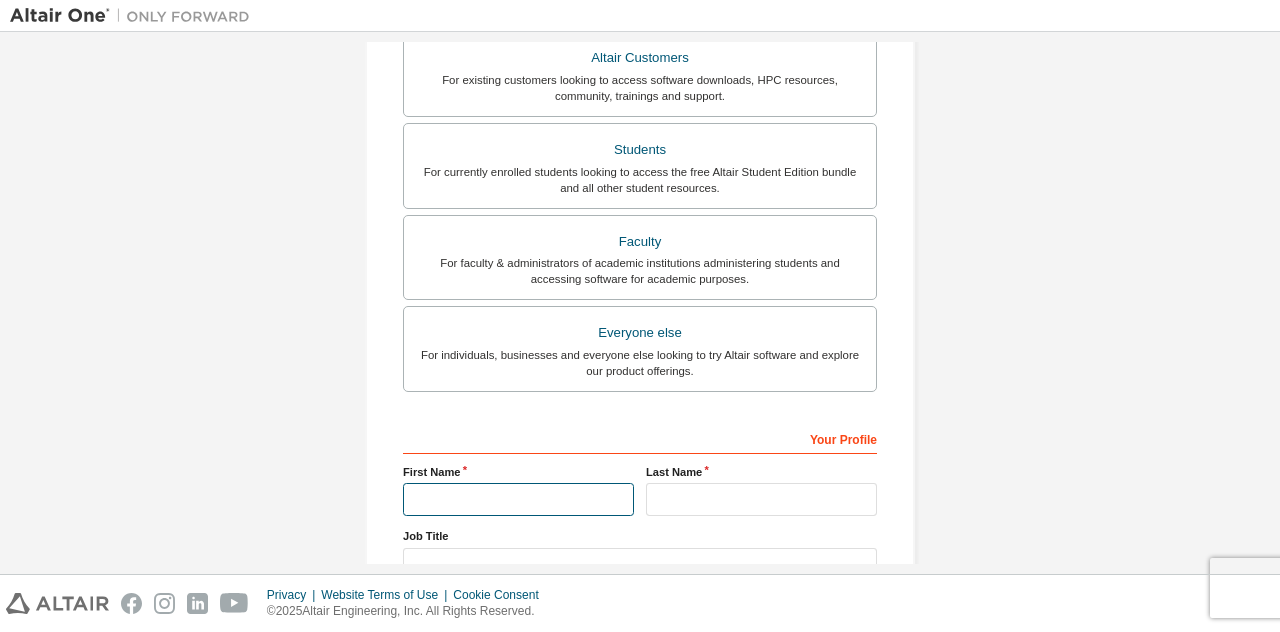 click at bounding box center [518, 499] 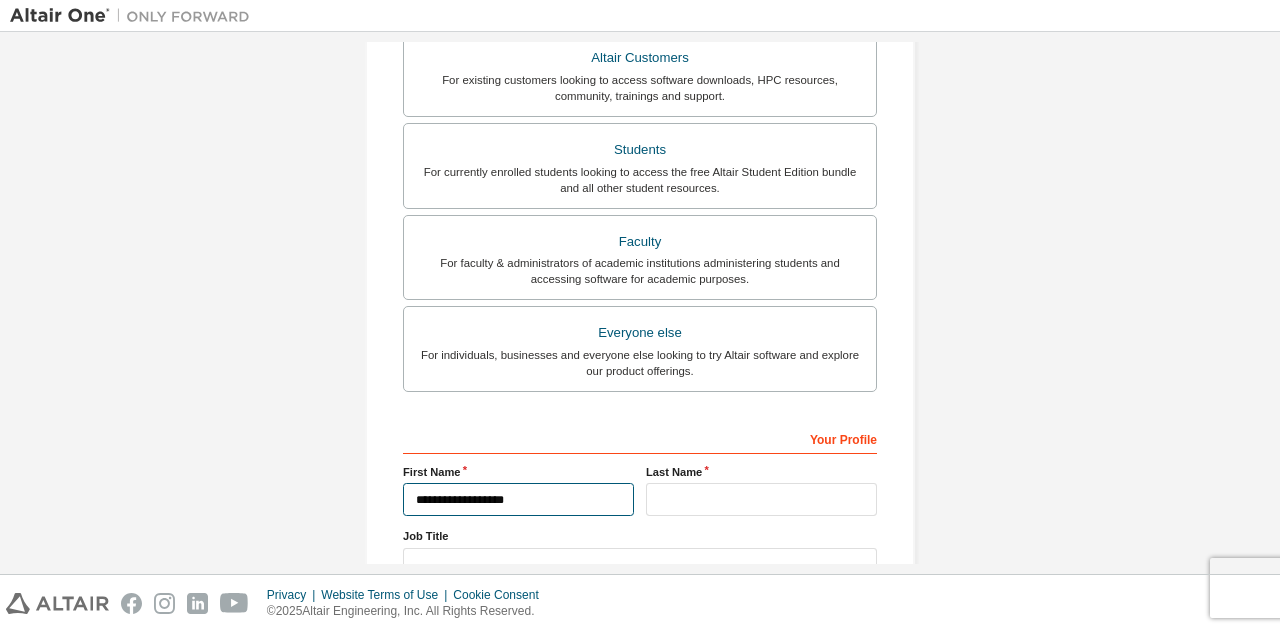 type on "**********" 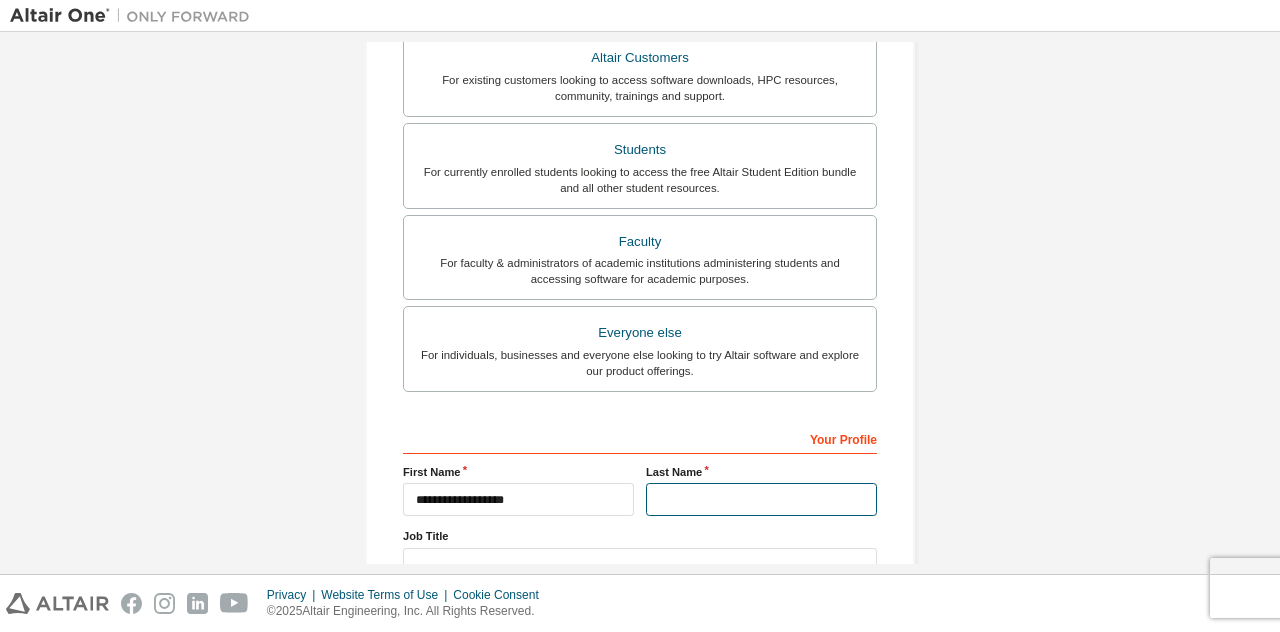 click at bounding box center (761, 499) 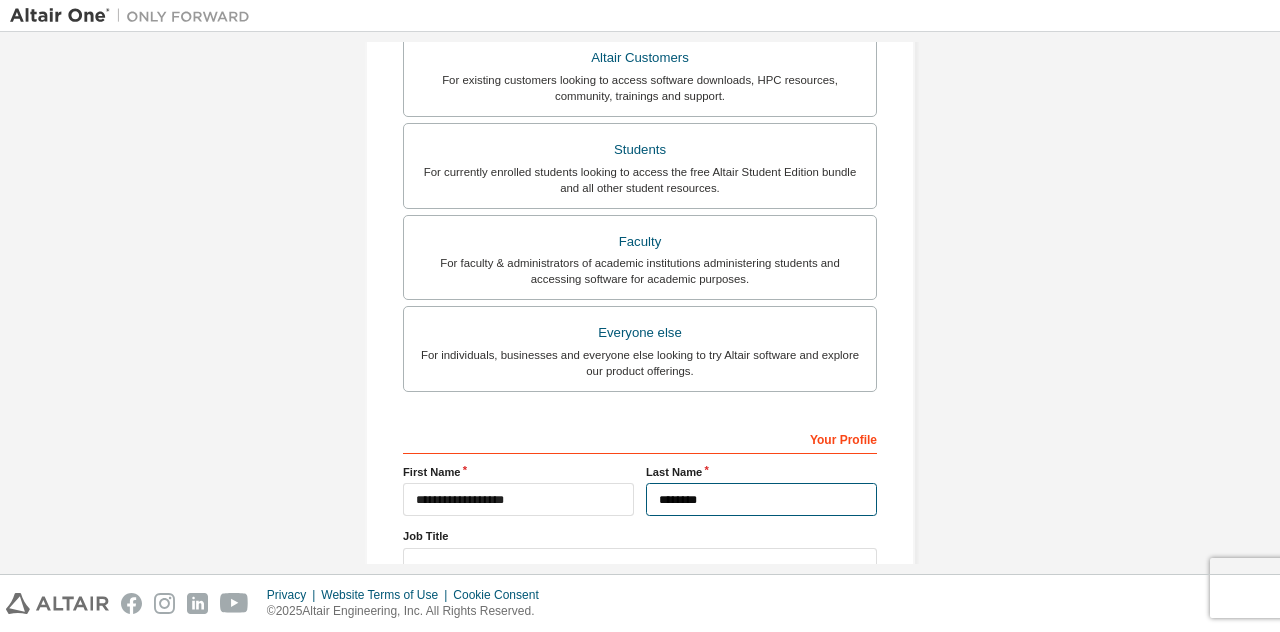 scroll, scrollTop: 473, scrollLeft: 0, axis: vertical 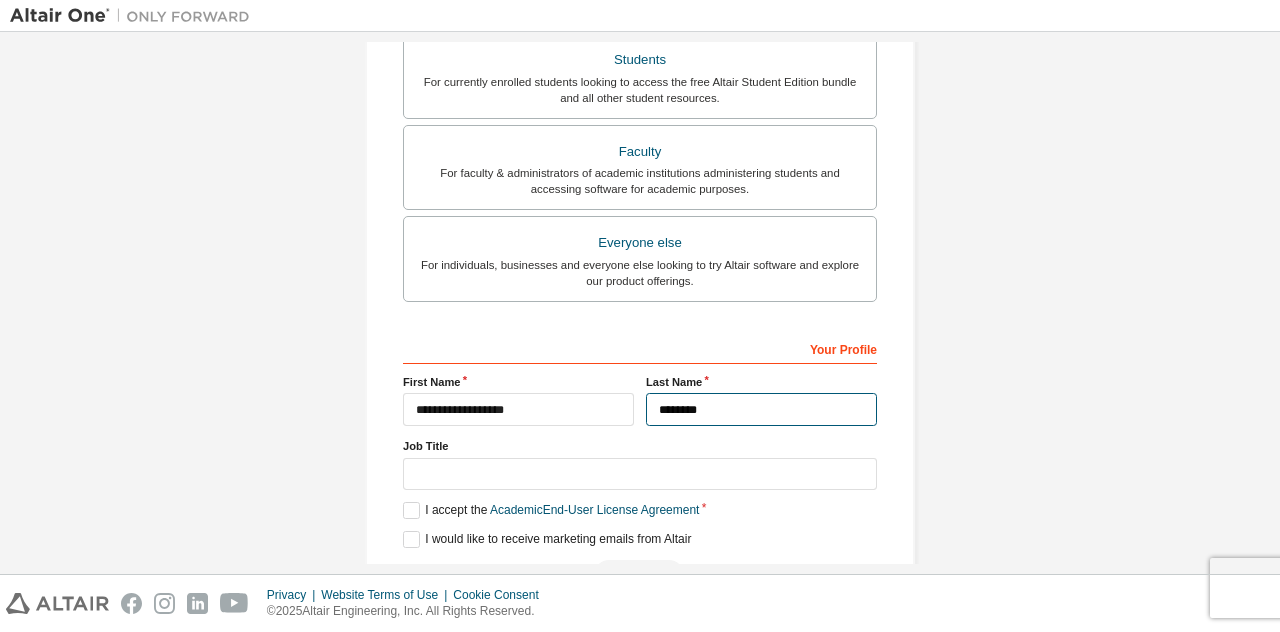 type on "********" 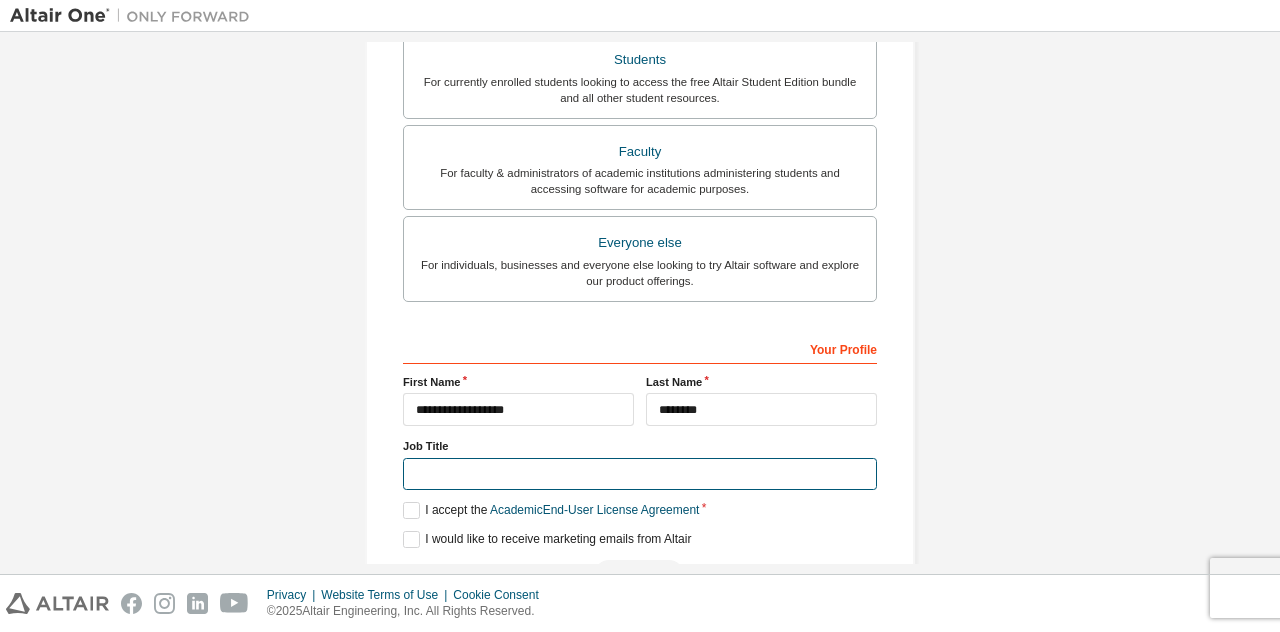 click at bounding box center [640, 474] 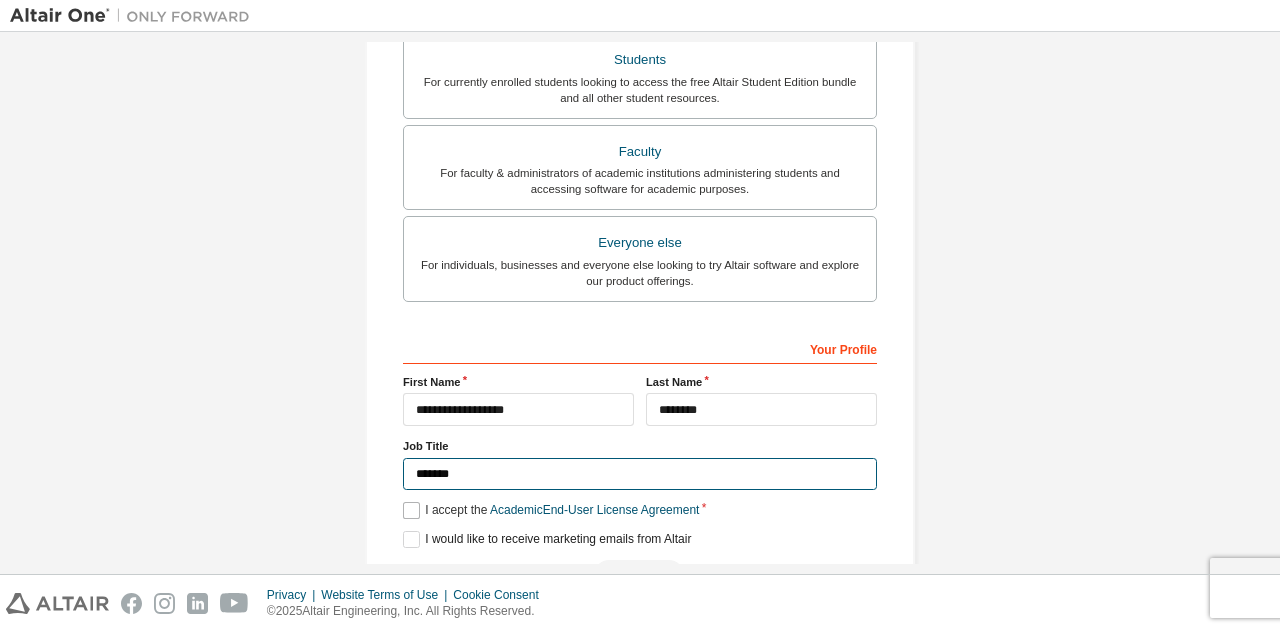 type on "*******" 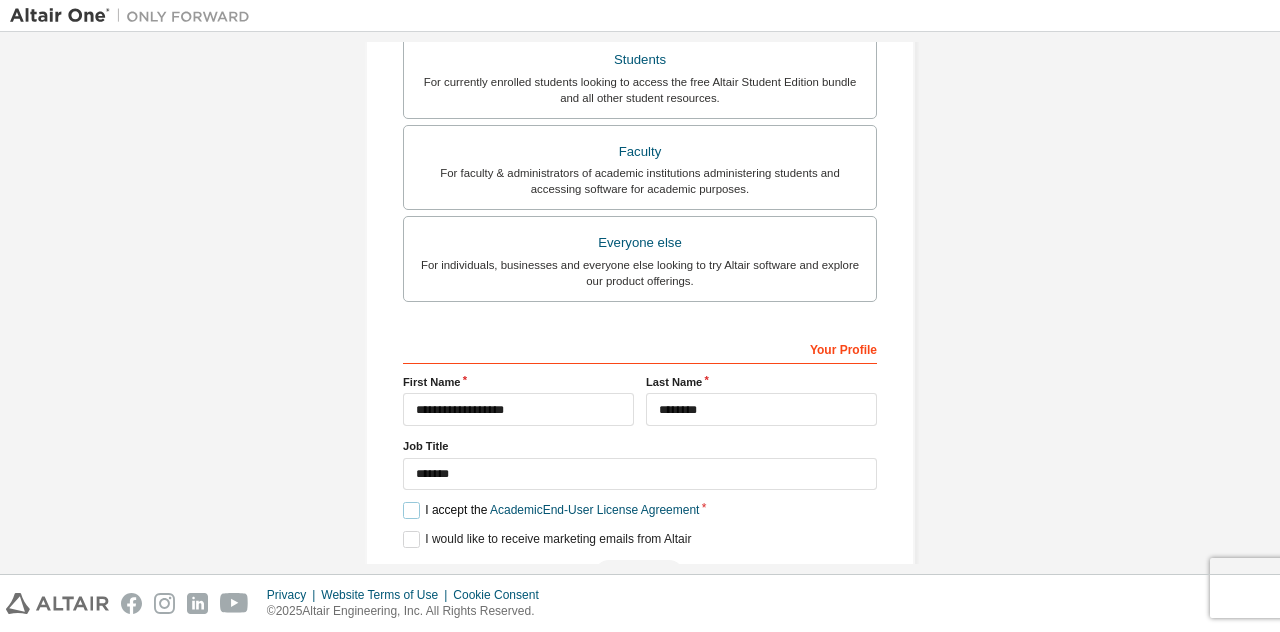 click on "I accept the   Academic   End-User License Agreement" at bounding box center (551, 510) 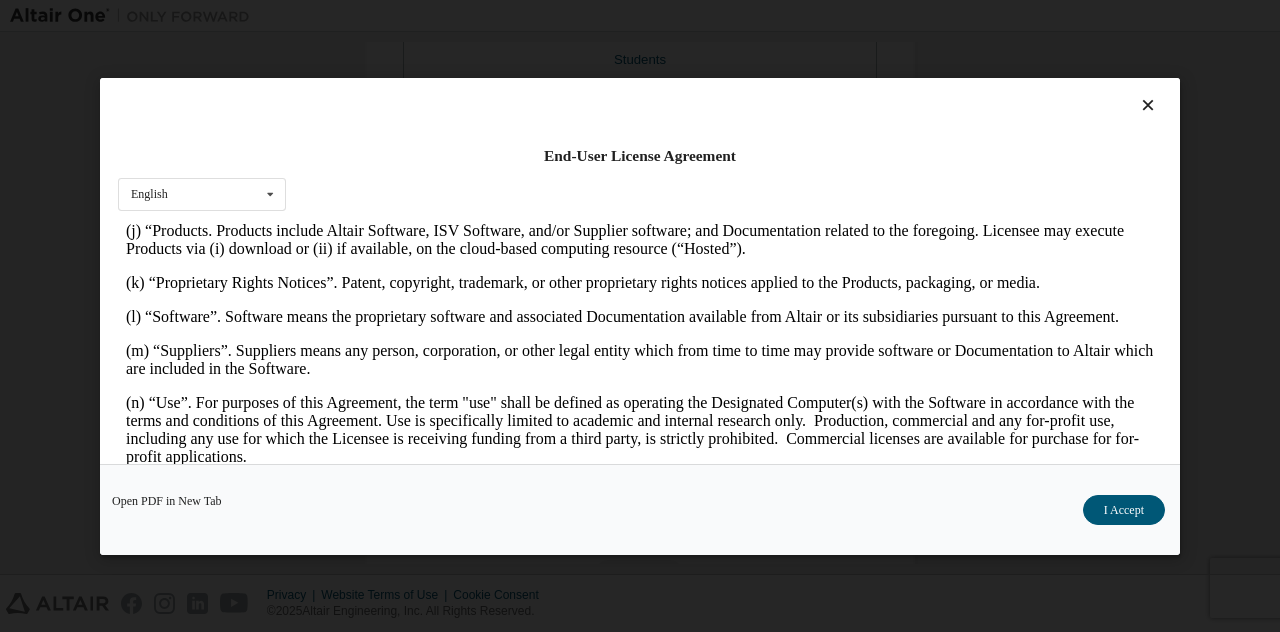 scroll, scrollTop: 1380, scrollLeft: 0, axis: vertical 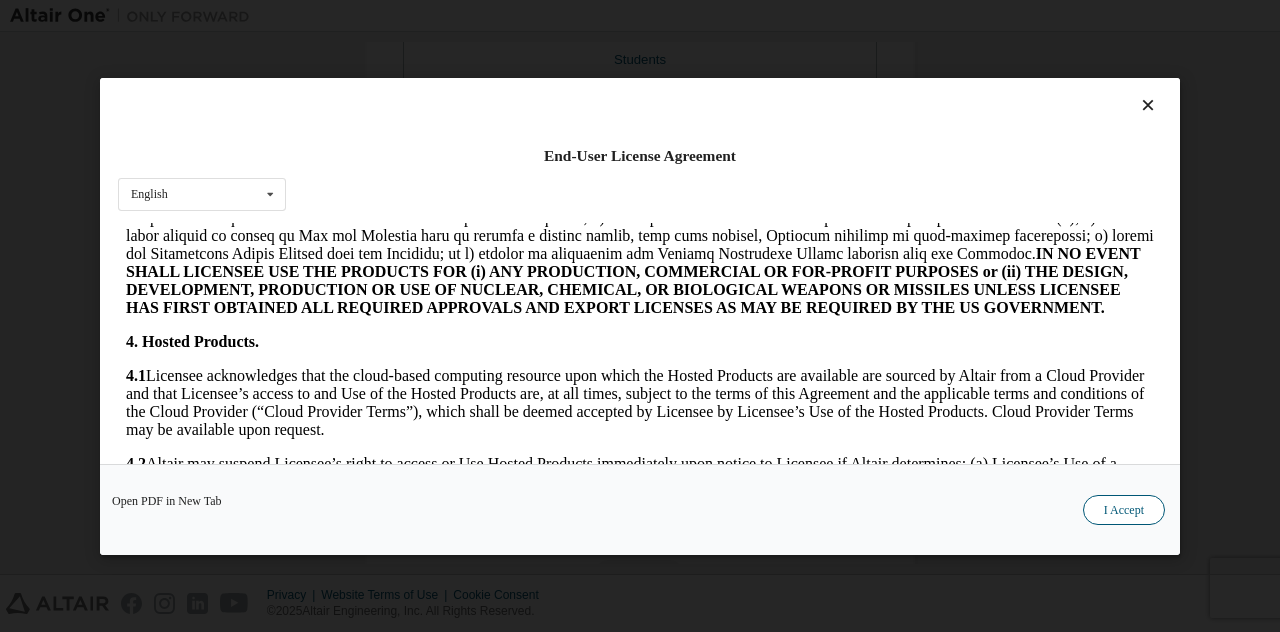 click on "I Accept" at bounding box center (1124, 509) 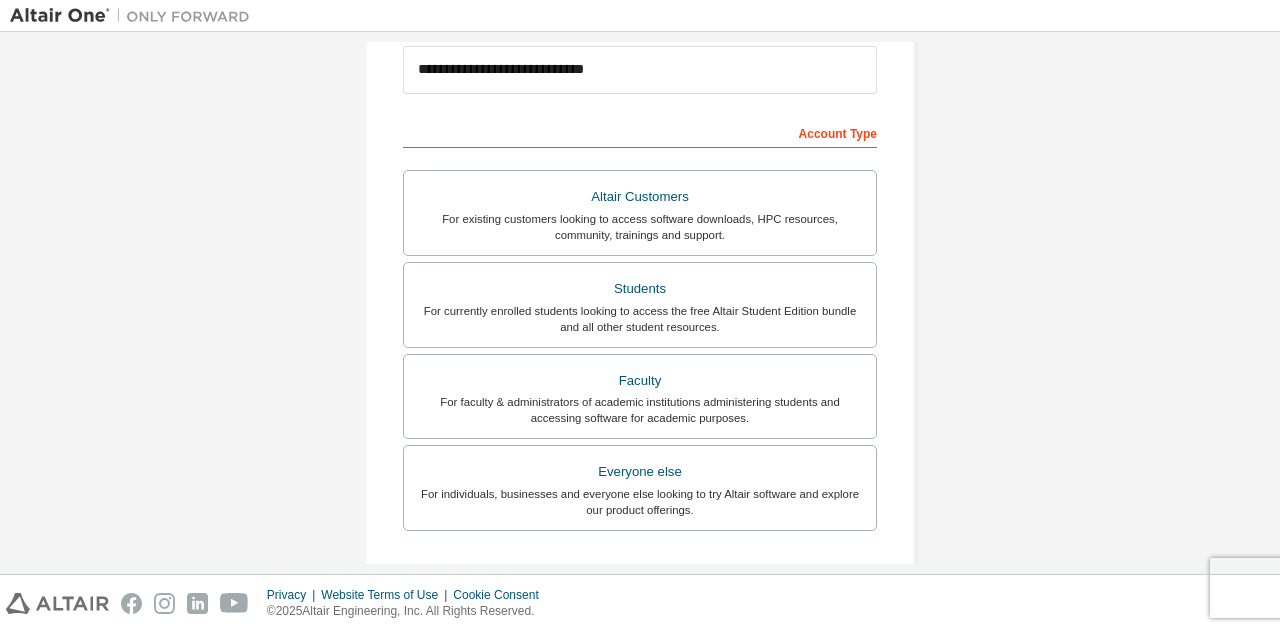 scroll, scrollTop: 532, scrollLeft: 0, axis: vertical 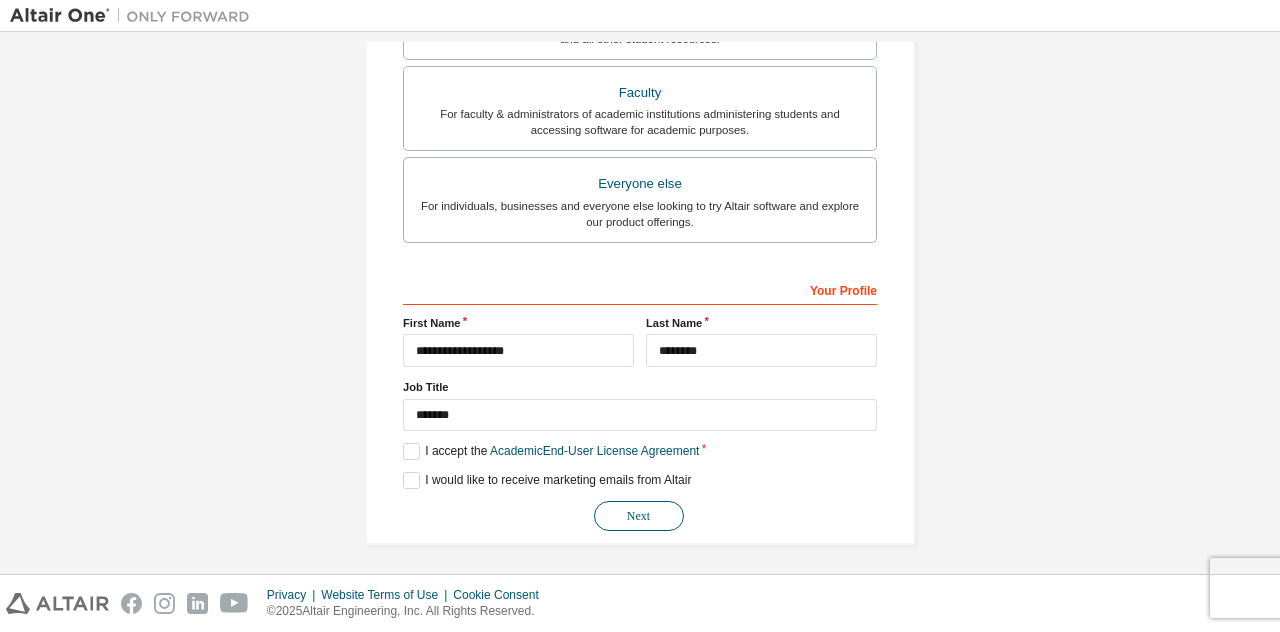 click on "Next" at bounding box center [639, 516] 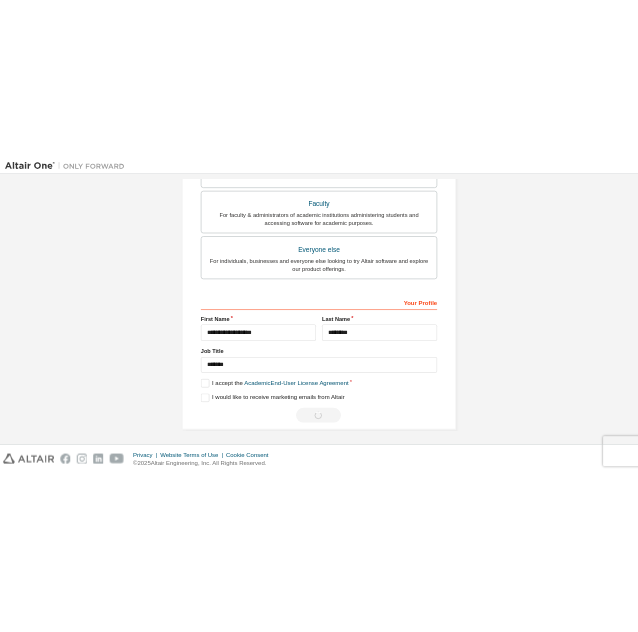 scroll, scrollTop: 0, scrollLeft: 0, axis: both 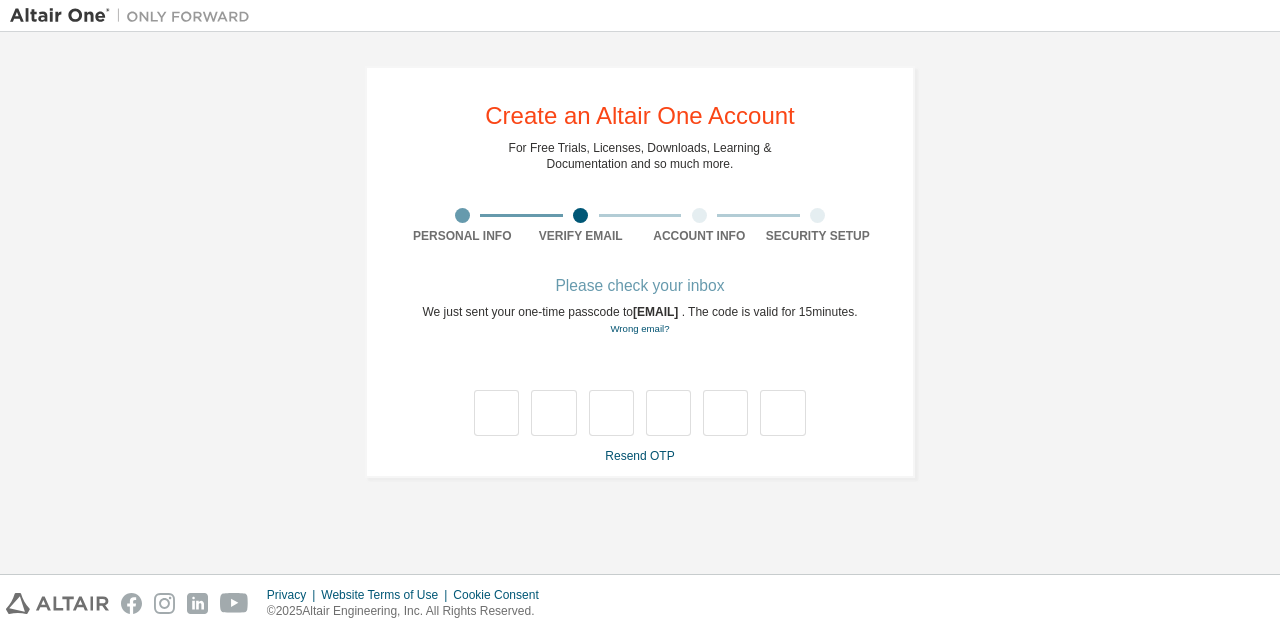 click on "**********" at bounding box center [640, 272] 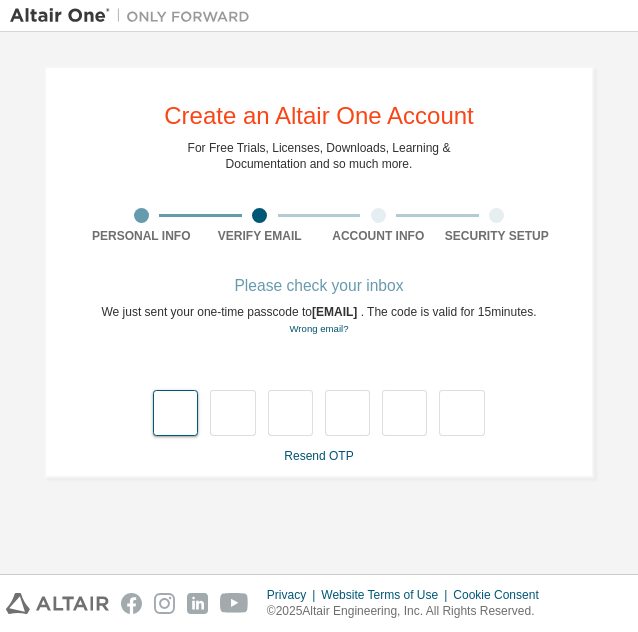 click at bounding box center [175, 413] 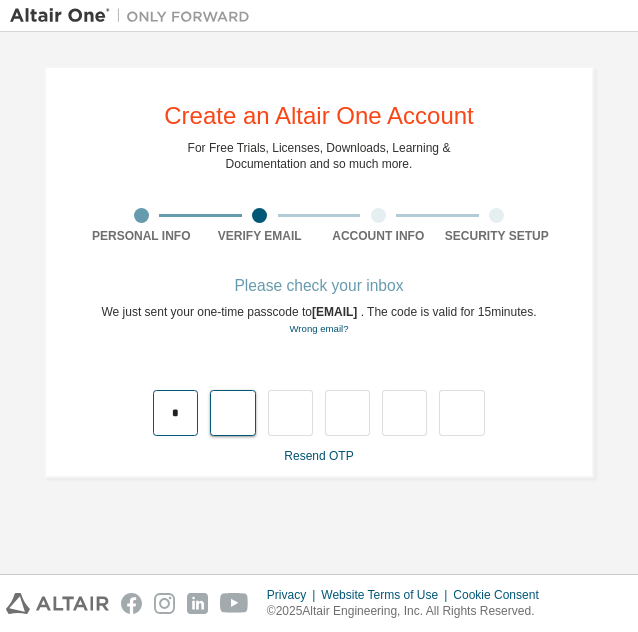 type on "*" 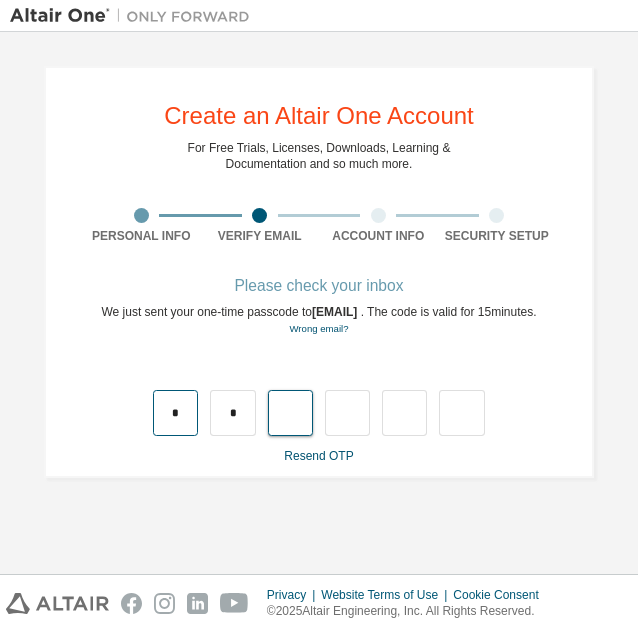 type on "*" 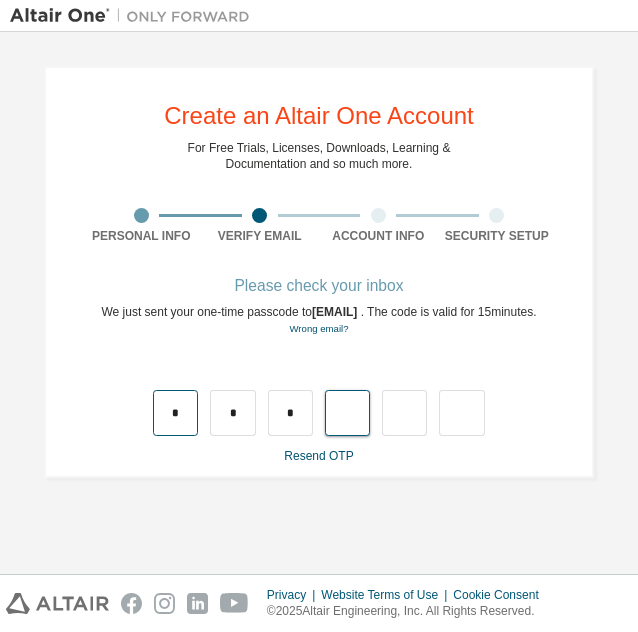 type on "*" 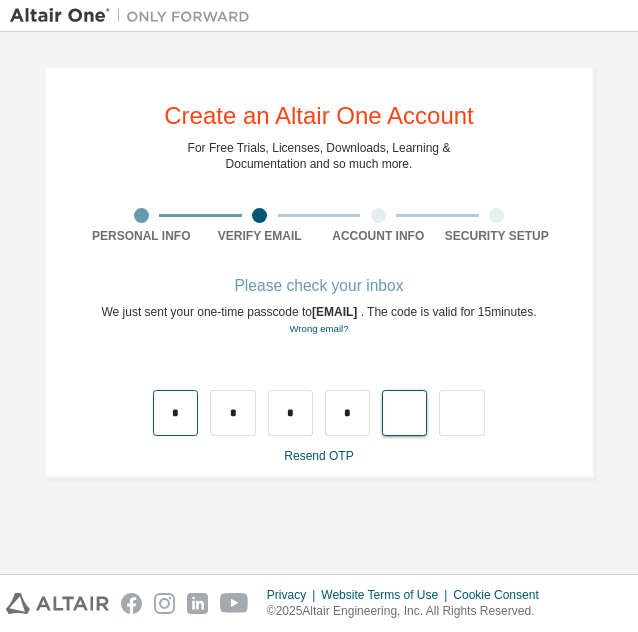type on "*" 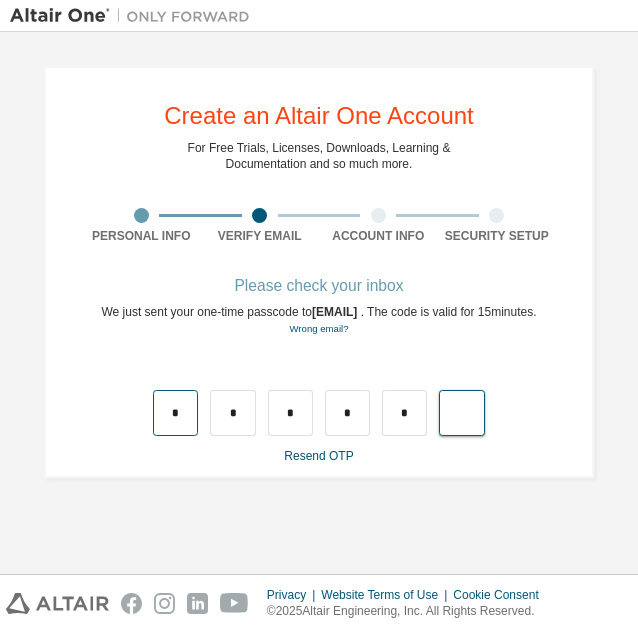 type on "*" 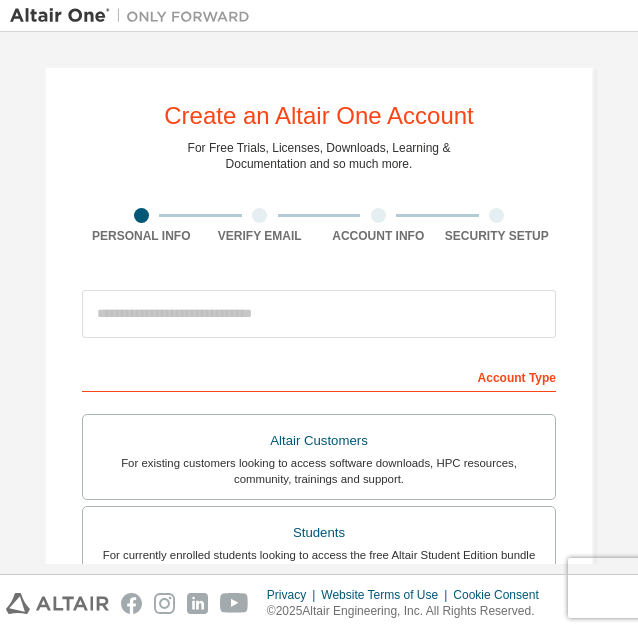 scroll, scrollTop: 0, scrollLeft: 0, axis: both 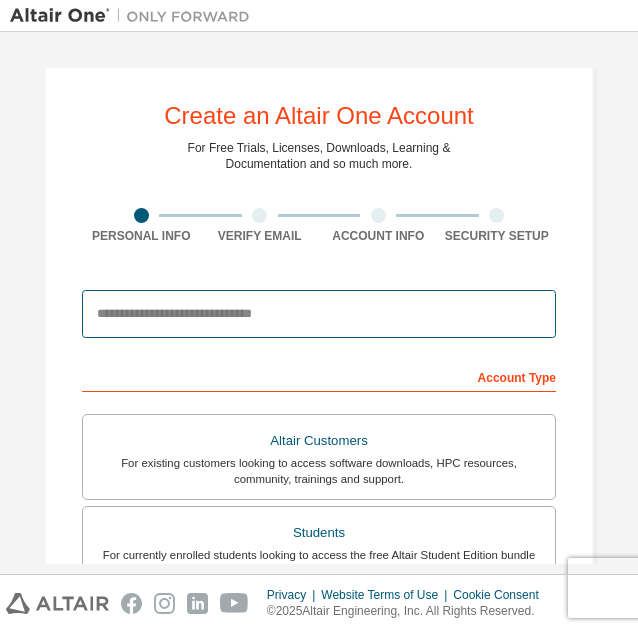 click at bounding box center [319, 314] 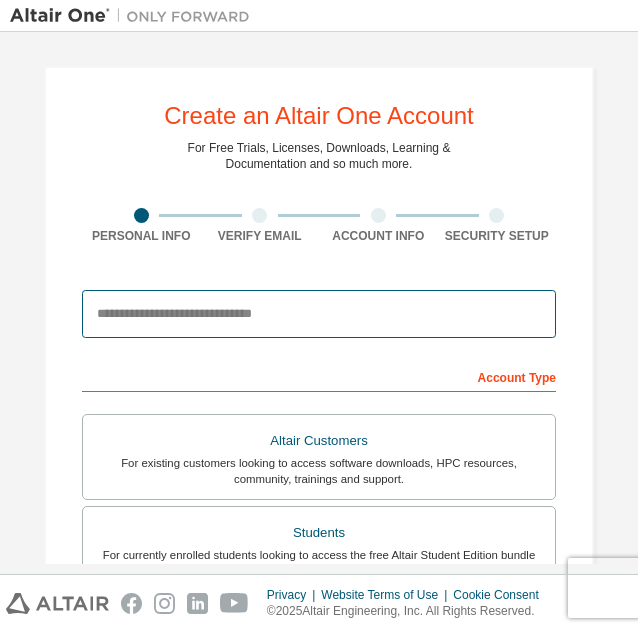 type on "**********" 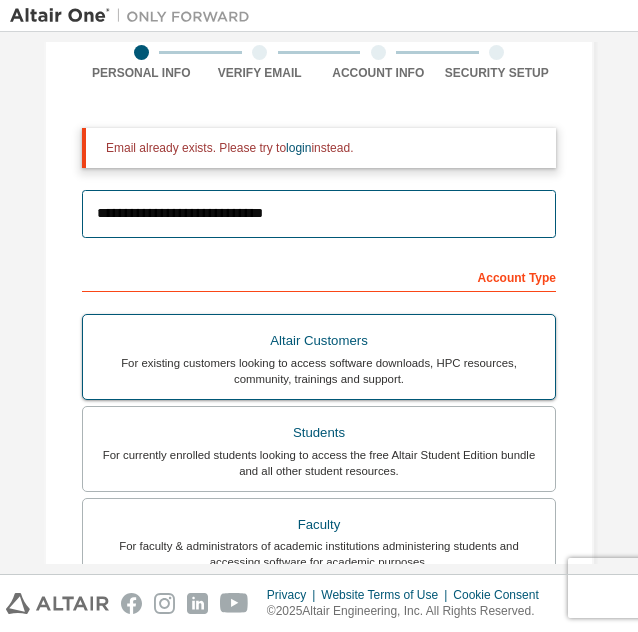 scroll, scrollTop: 164, scrollLeft: 0, axis: vertical 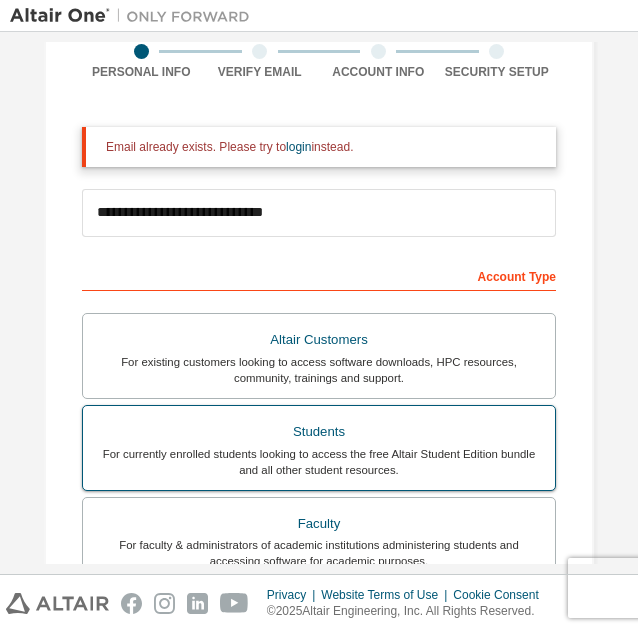 click on "Students" at bounding box center (319, 432) 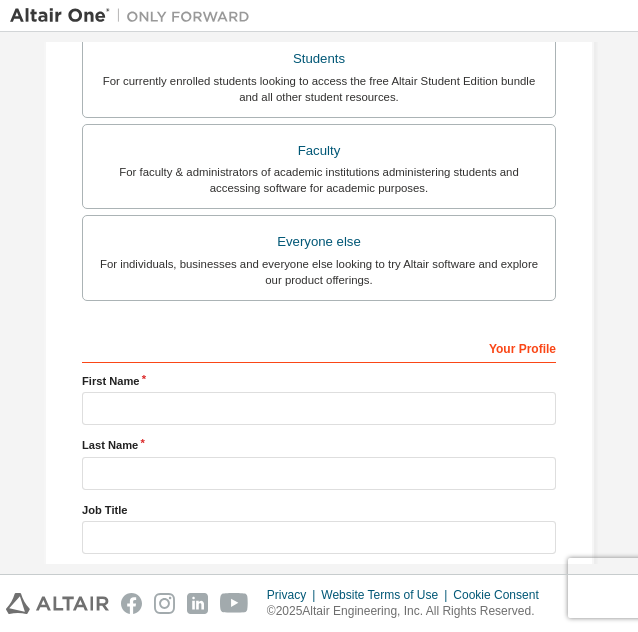 scroll, scrollTop: 547, scrollLeft: 0, axis: vertical 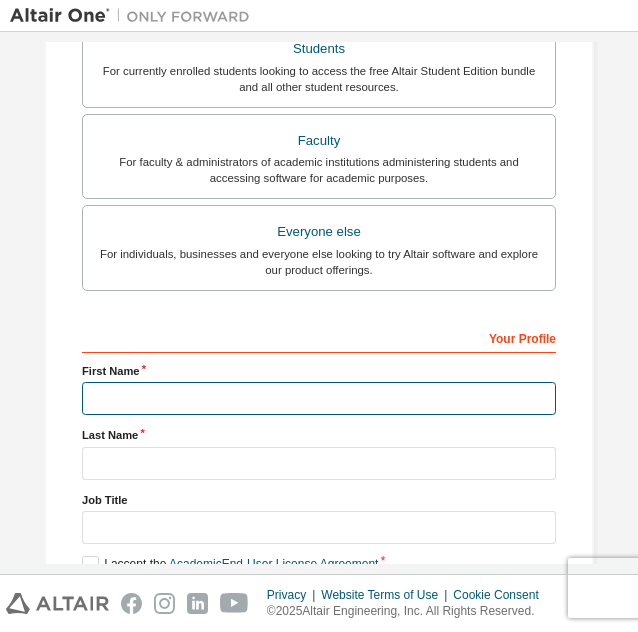 click at bounding box center [319, 398] 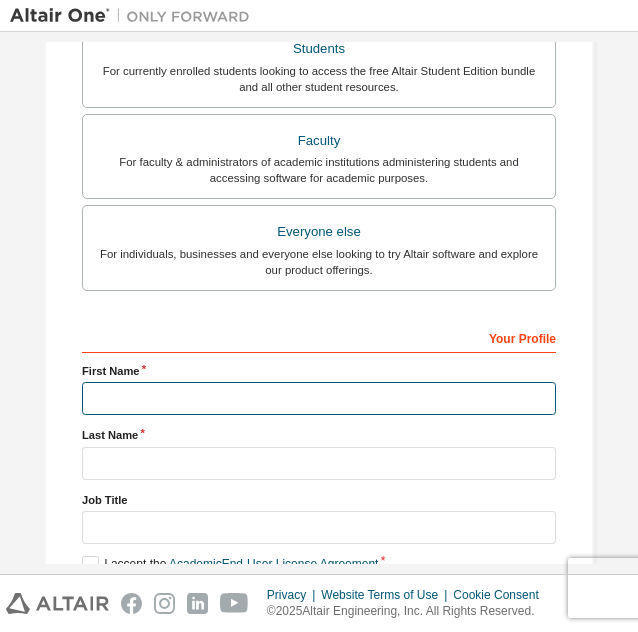 type on "**********" 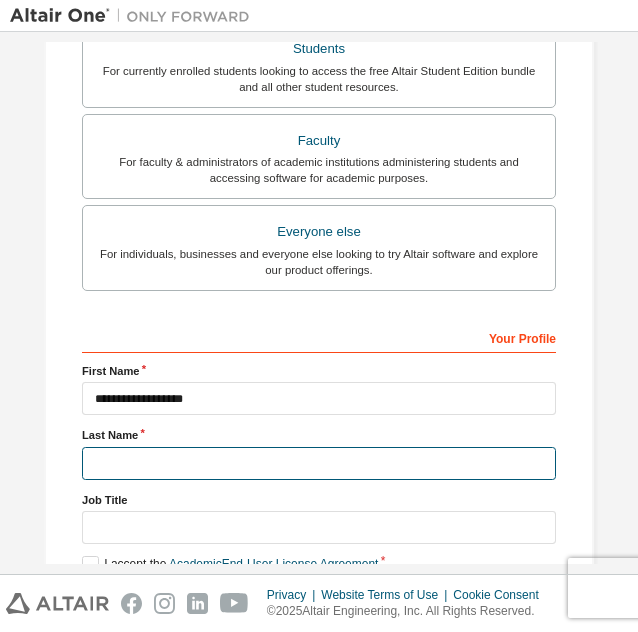 click at bounding box center [319, 463] 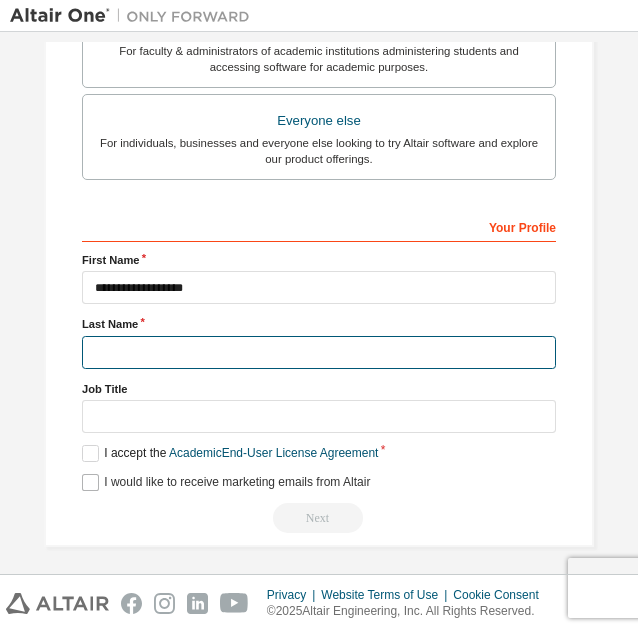 type on "********" 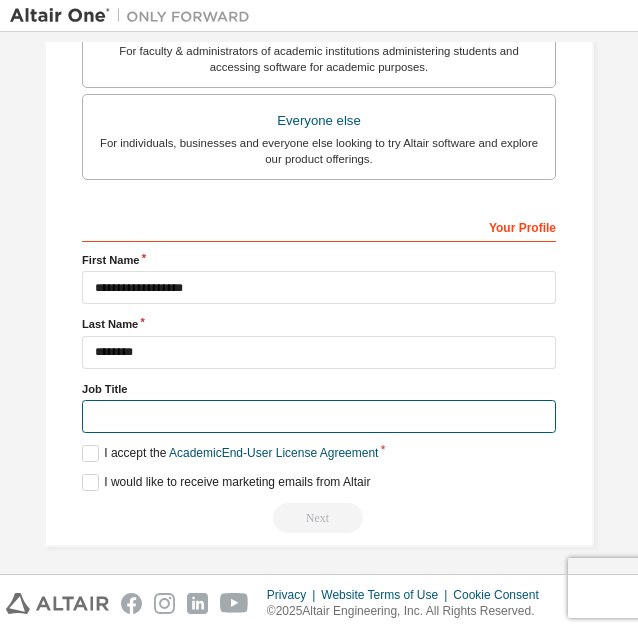 click at bounding box center (319, 416) 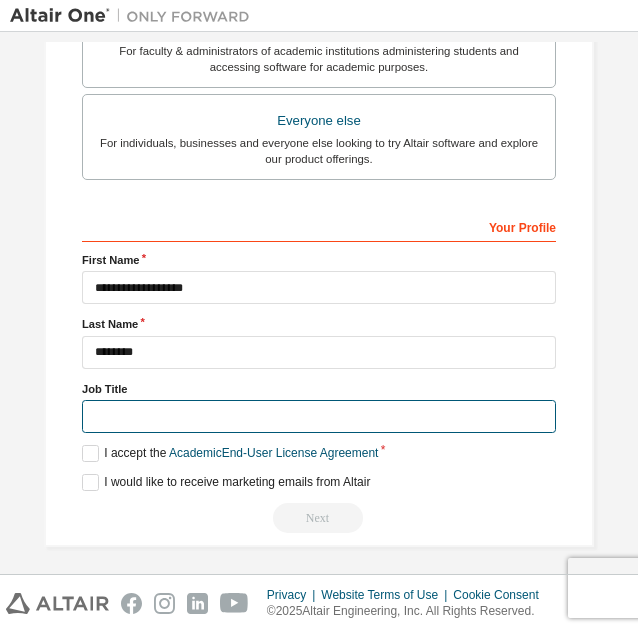 type on "*******" 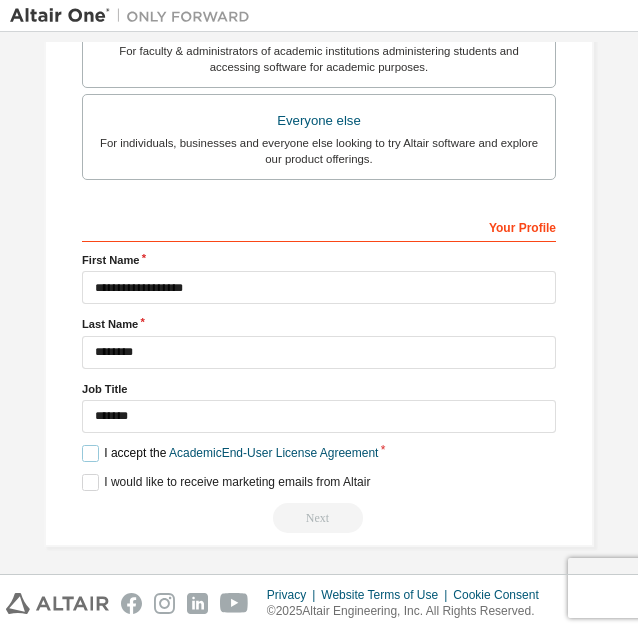 click on "I accept the   Academic   End-User License Agreement" at bounding box center (230, 453) 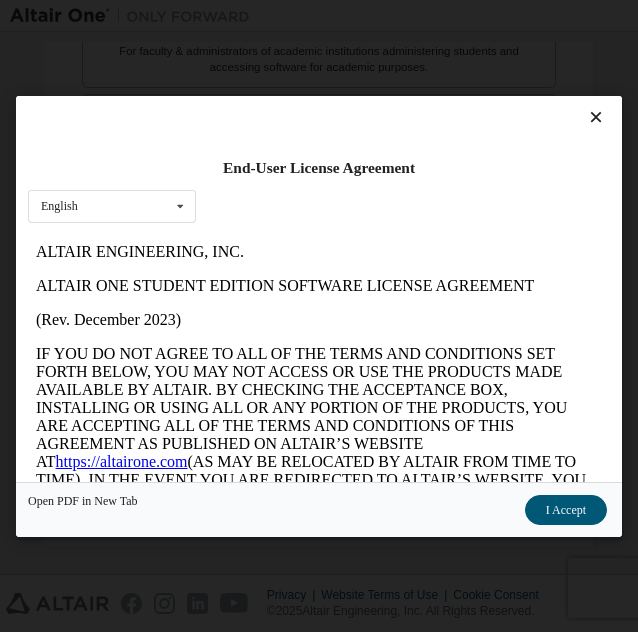 scroll, scrollTop: 0, scrollLeft: 0, axis: both 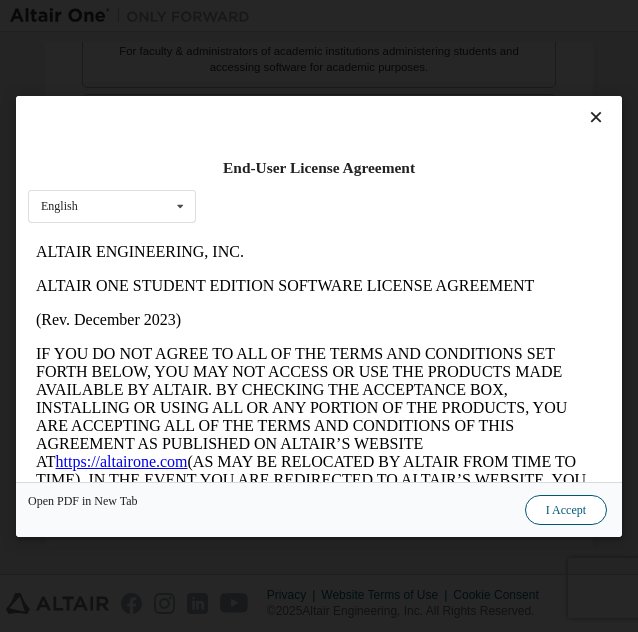 click on "I Accept" at bounding box center [566, 509] 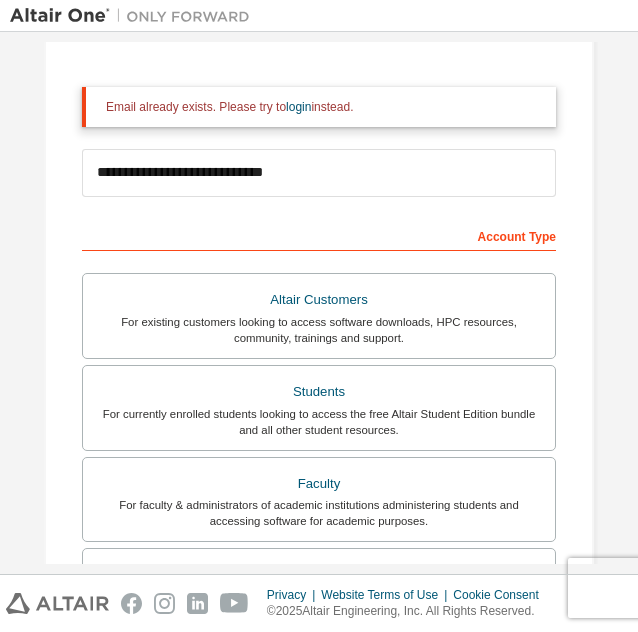 scroll, scrollTop: 0, scrollLeft: 0, axis: both 